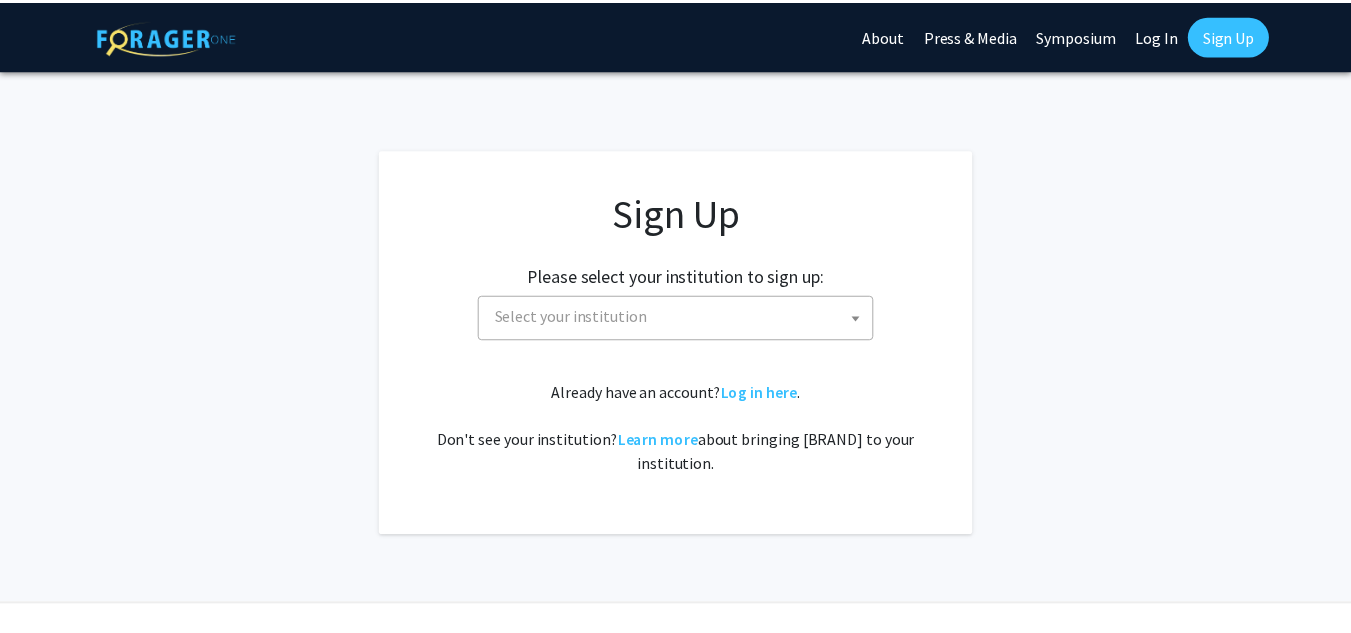 scroll, scrollTop: 0, scrollLeft: 0, axis: both 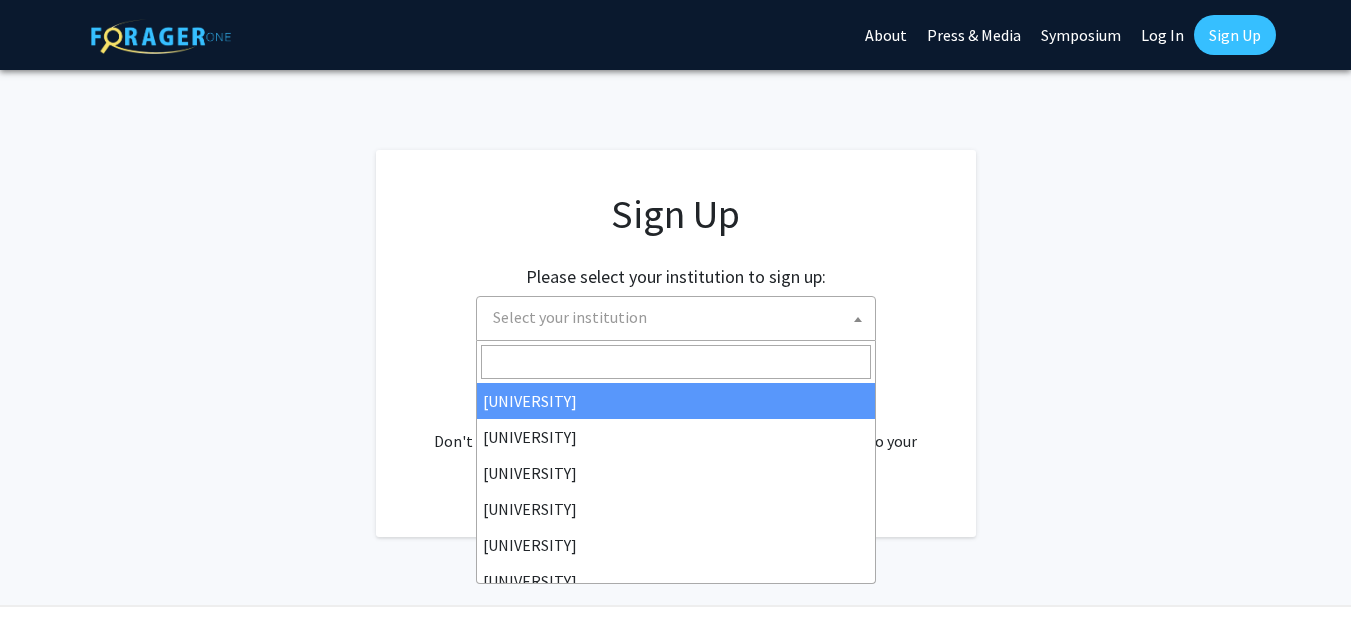click on "Select your institution" at bounding box center [680, 317] 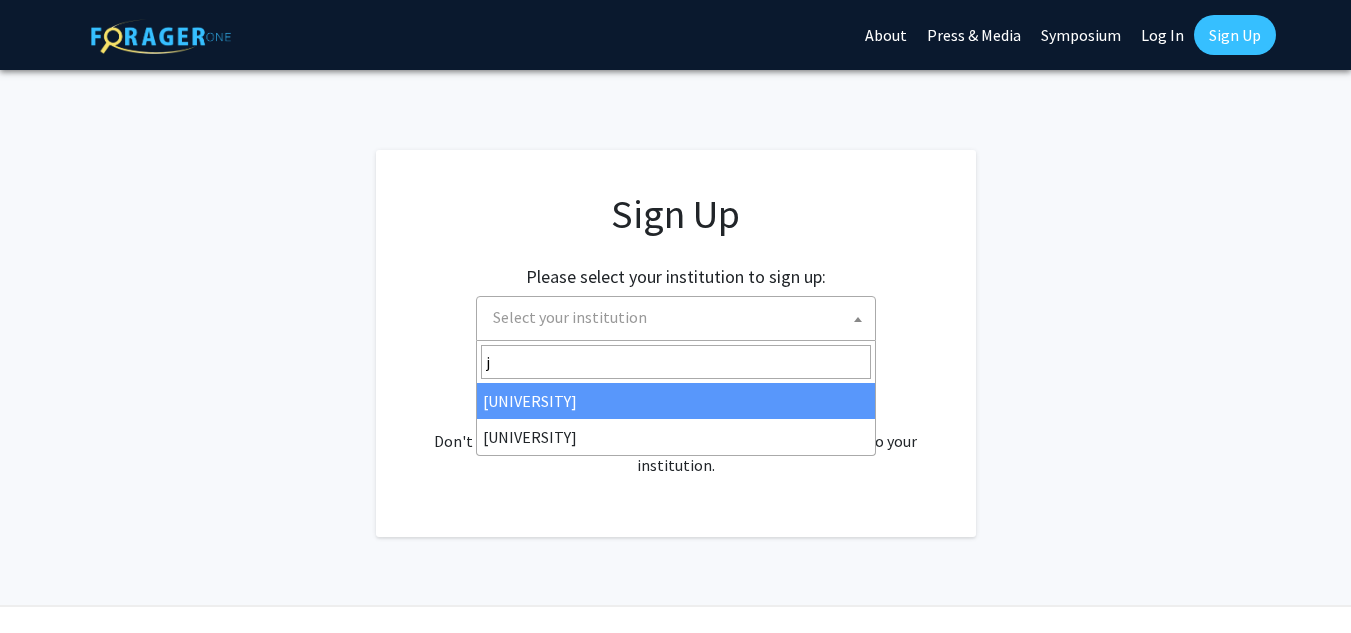 type on "j" 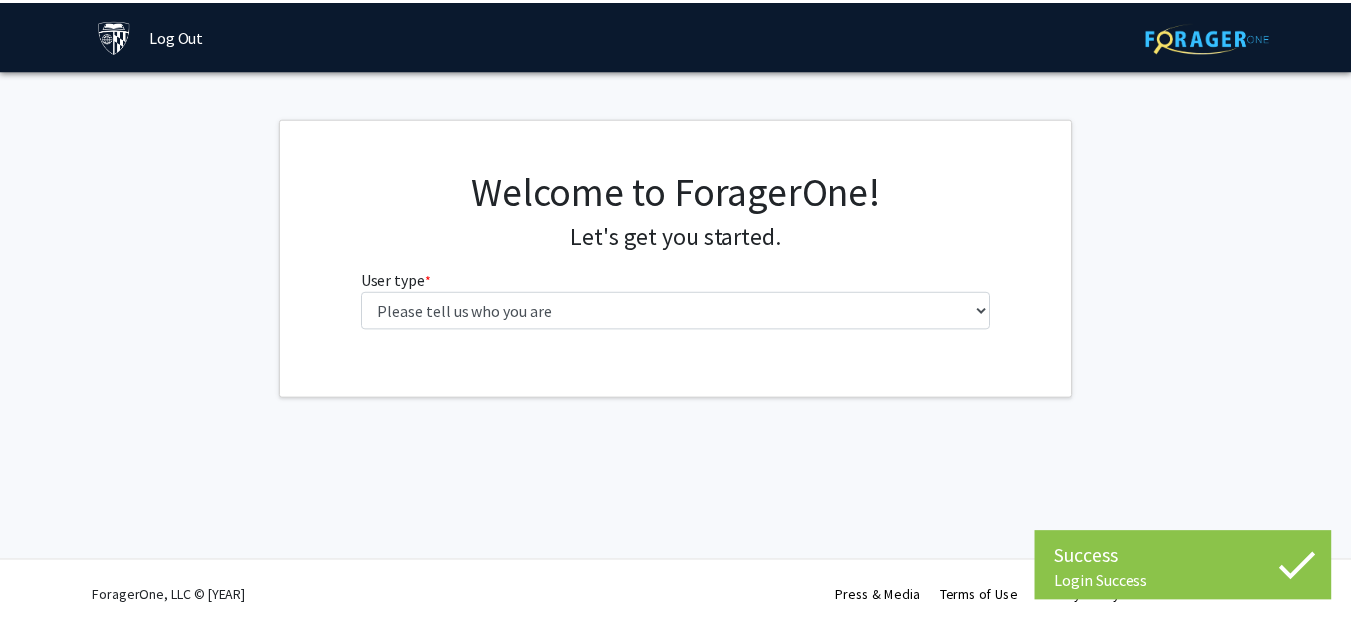 scroll, scrollTop: 0, scrollLeft: 0, axis: both 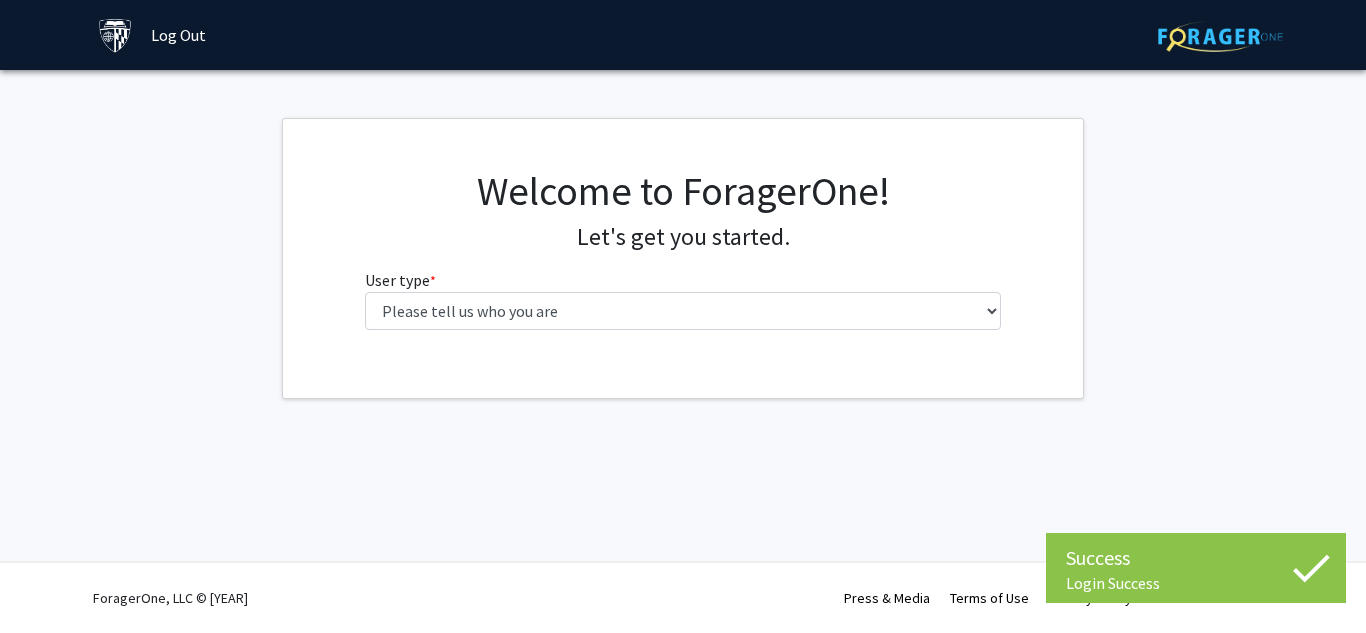 click on "User type  * required Please tell us who you are  Undergraduate Student   Master's Student   Doctoral Candidate (PhD, MD, DMD, PharmD, etc.)   Postdoctoral Researcher / Research Staff / Medical Resident / Medical Fellow   Faculty   Administrative Staff" at bounding box center [683, 299] 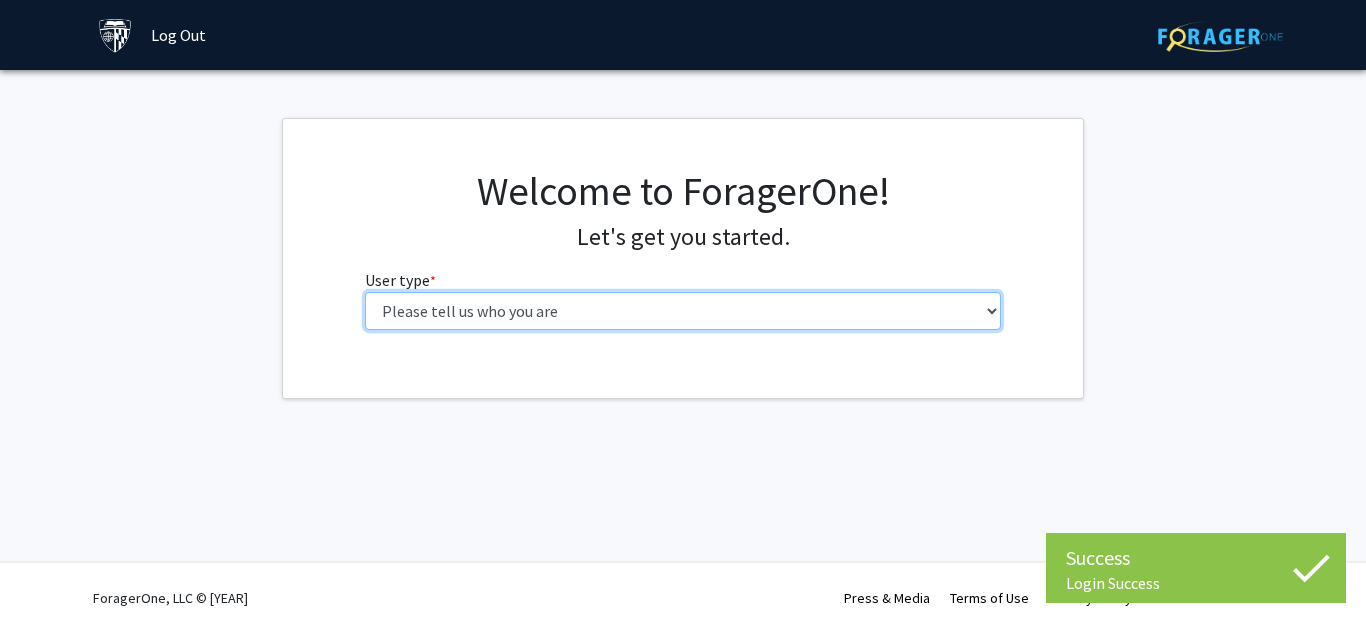 click on "Please tell us who you are  Undergraduate Student   Master's Student   Doctoral Candidate (PhD, MD, DMD, PharmD, etc.)   Postdoctoral Researcher / Research Staff / Medical Resident / Medical Fellow   Faculty   Administrative Staff" at bounding box center [683, 311] 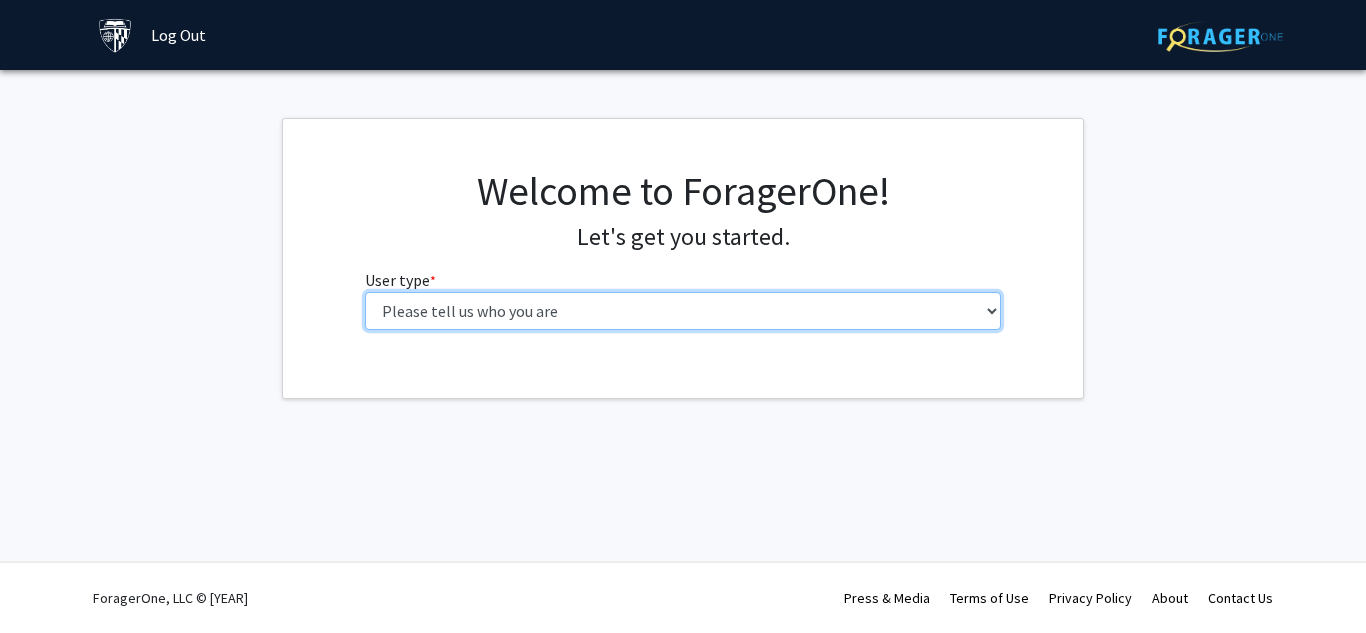 click on "Please tell us who you are  Undergraduate Student   Master's Student   Doctoral Candidate (PhD, MD, DMD, PharmD, etc.)   Postdoctoral Researcher / Research Staff / Medical Resident / Medical Fellow   Faculty   Administrative Staff" at bounding box center (683, 311) 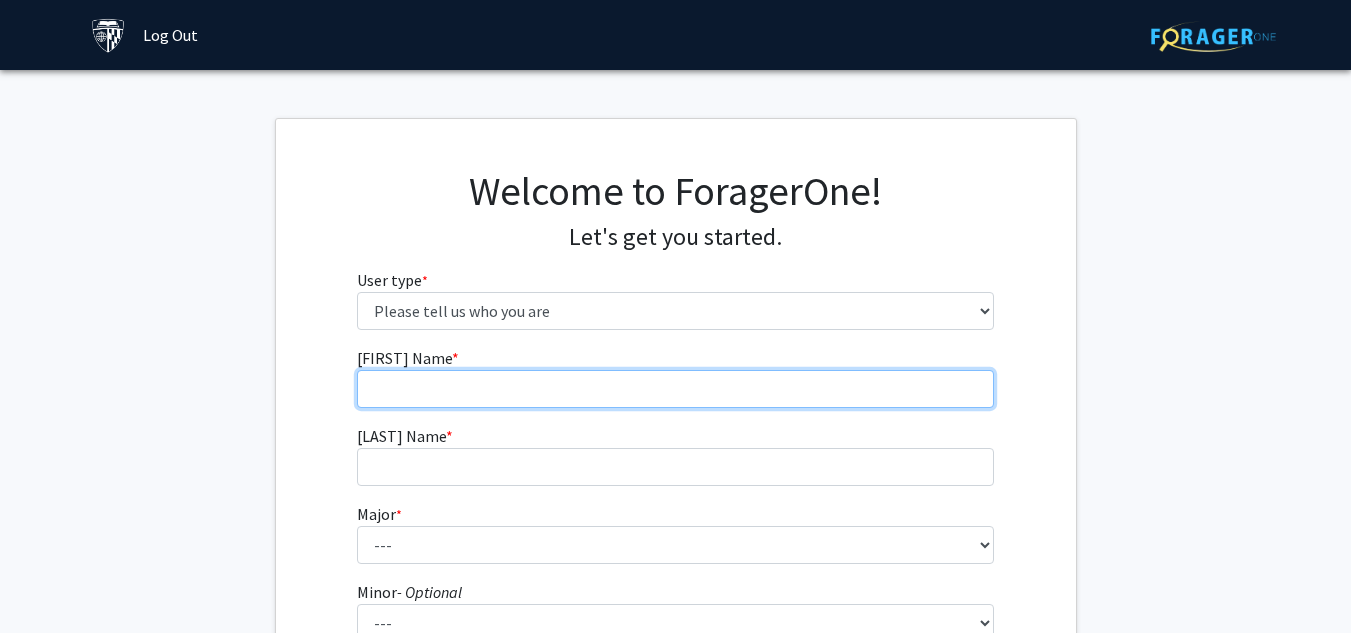 click on "[FIRST] Name * required" at bounding box center (675, 389) 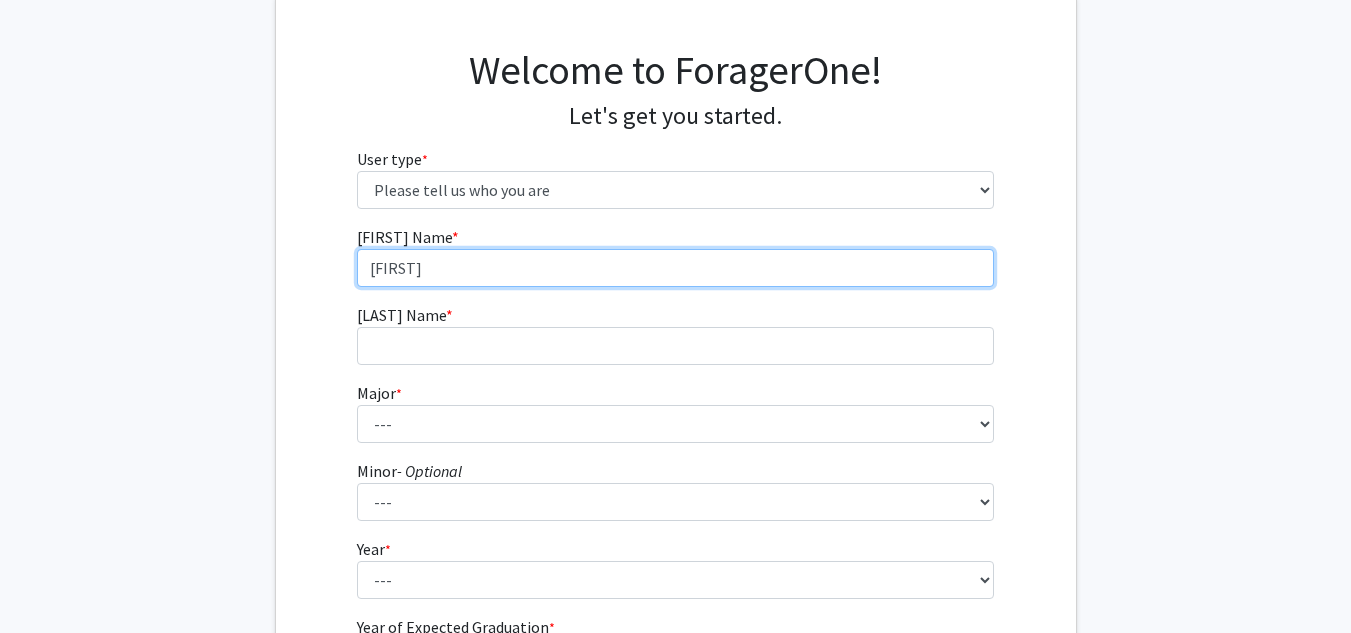 scroll, scrollTop: 132, scrollLeft: 0, axis: vertical 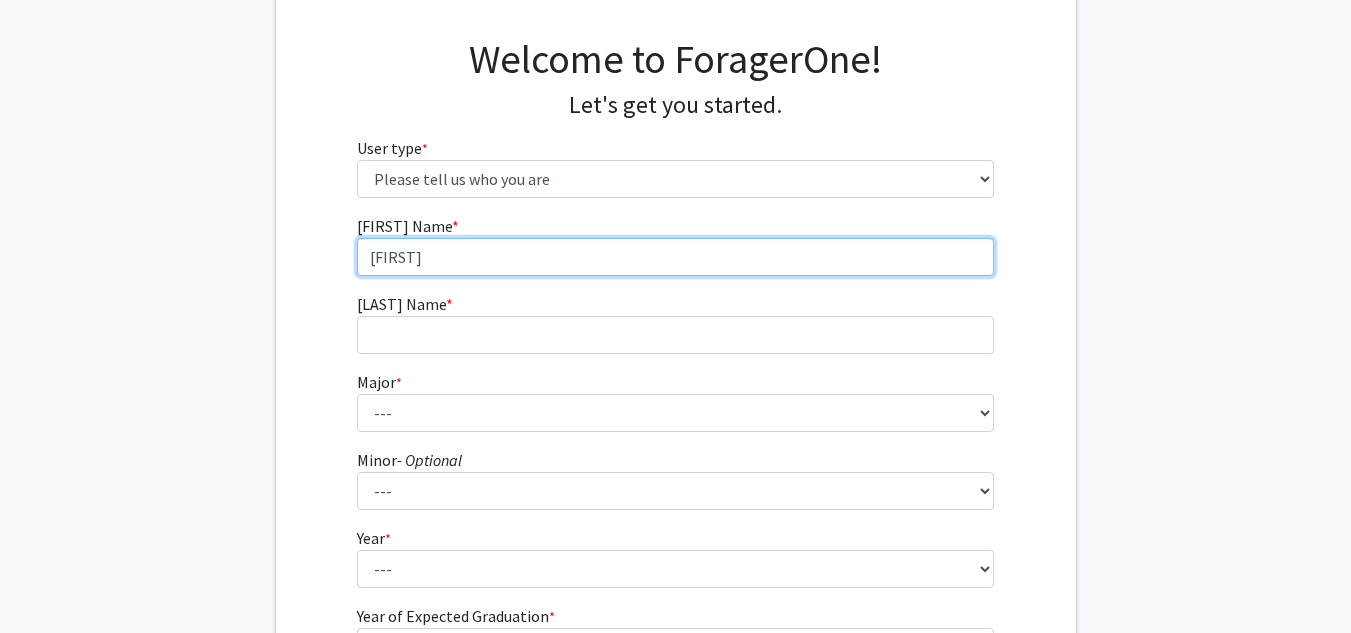 type on "[FIRST]" 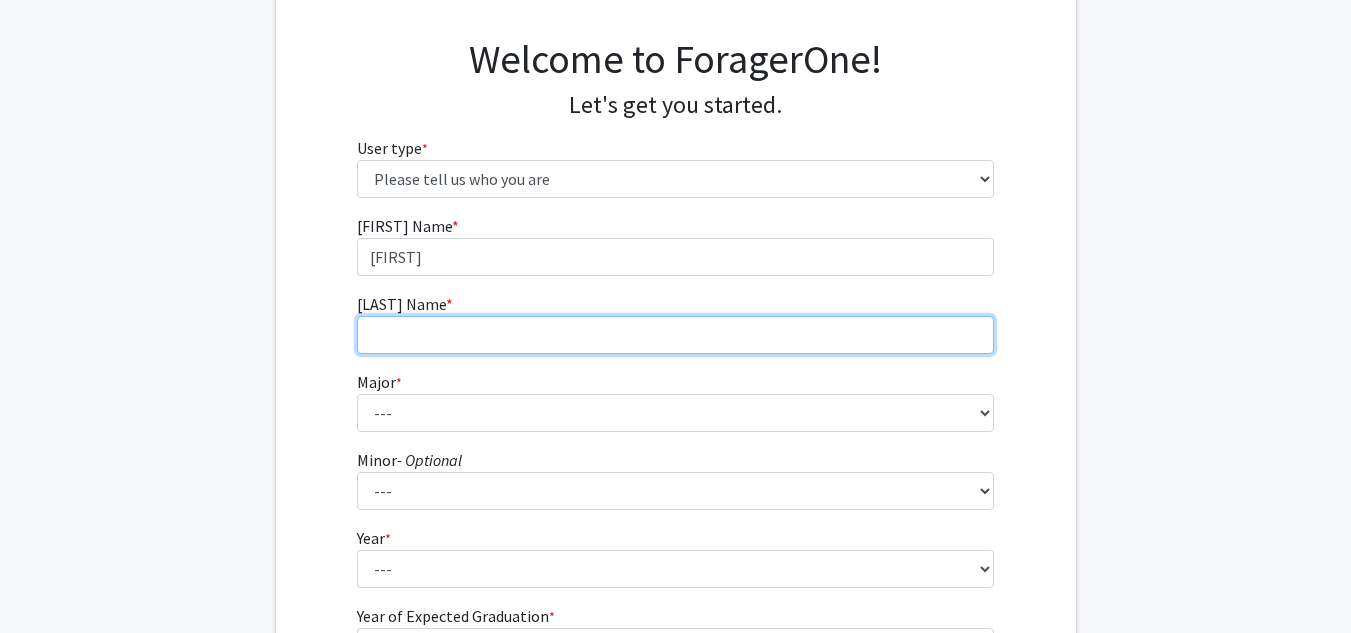 click on "[LAST] Name * required" at bounding box center (675, 335) 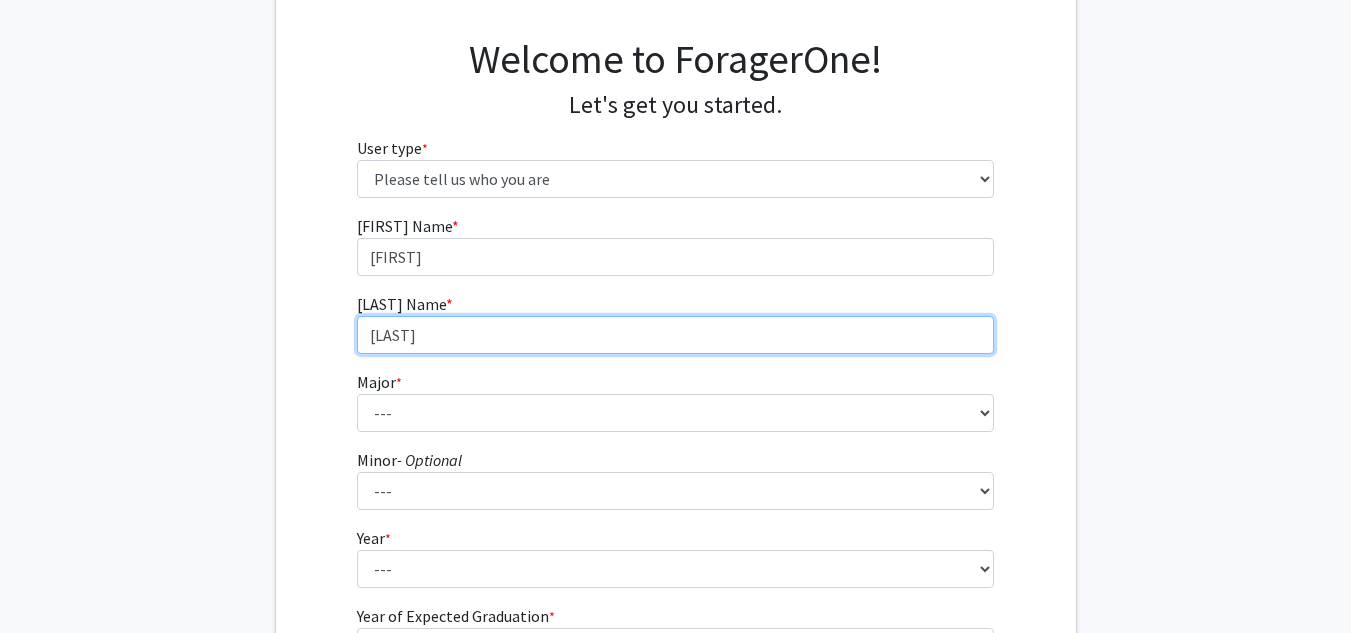 type on "[LAST]" 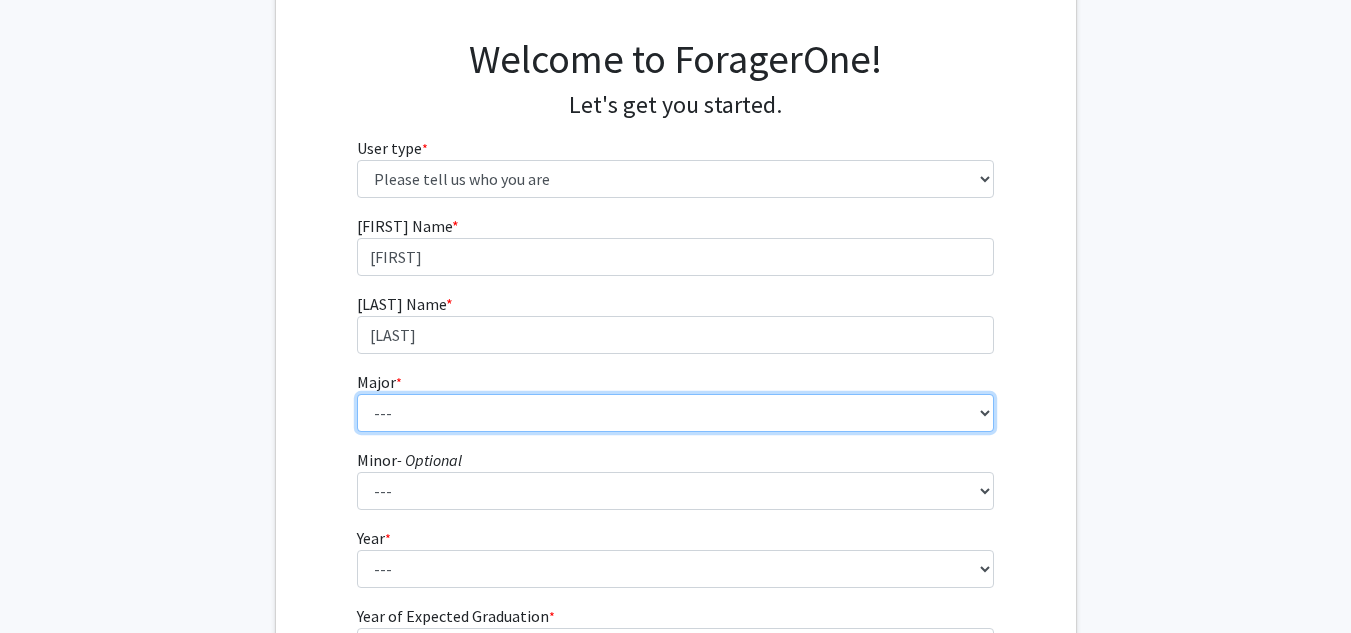 click on "---  Africana Studies   Anthropology   Applied Mathematics & Statistics   Archaeology   Behavioral Biology   Biology   Biomedical Engineering   Biophysics   Chemical & Biomolecular Engineering   Chemistry   Civil Engineering   Classics   Cognitive Science   Computer Engineering   Computer Science   Earth & Planetary Sciences   East Asian Studies   Economics   Electrical Engineering   Engineering Mechanics   English   Environmental Engineering   Environmental Science   Film & Media Studies   French   General Engineering   Geography   German   Global Environmental Change & Sustainability   History   History of Art   History of Science & Technology   Interdisciplinary Studies   International Studies   Italian   Latin American Studies   Materials Science & Engineering   Mathematics   Mechanical Engineering   Medicine, Science & the Humanities   Molecular & Cellular Biology   Music   Natural Sciences   Near Eastern Studies   Neuroscience   Philosophy   Physics   Political Science   Psychology   Romance Languages" at bounding box center [675, 413] 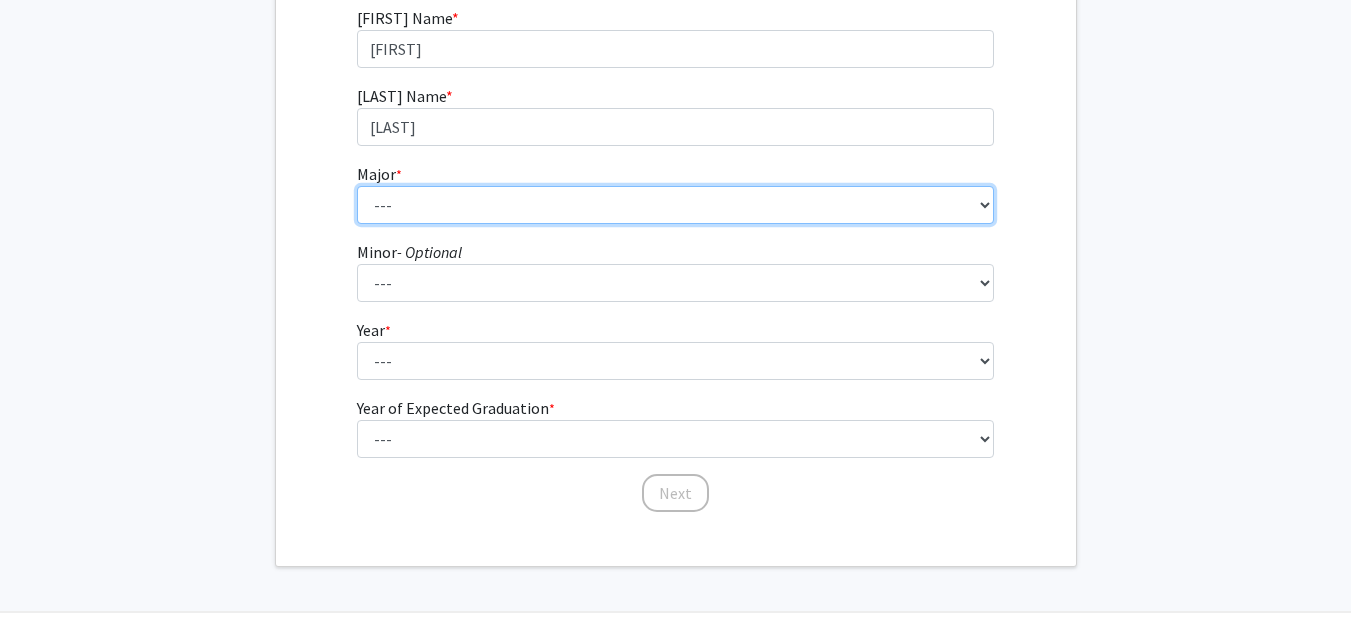 scroll, scrollTop: 341, scrollLeft: 0, axis: vertical 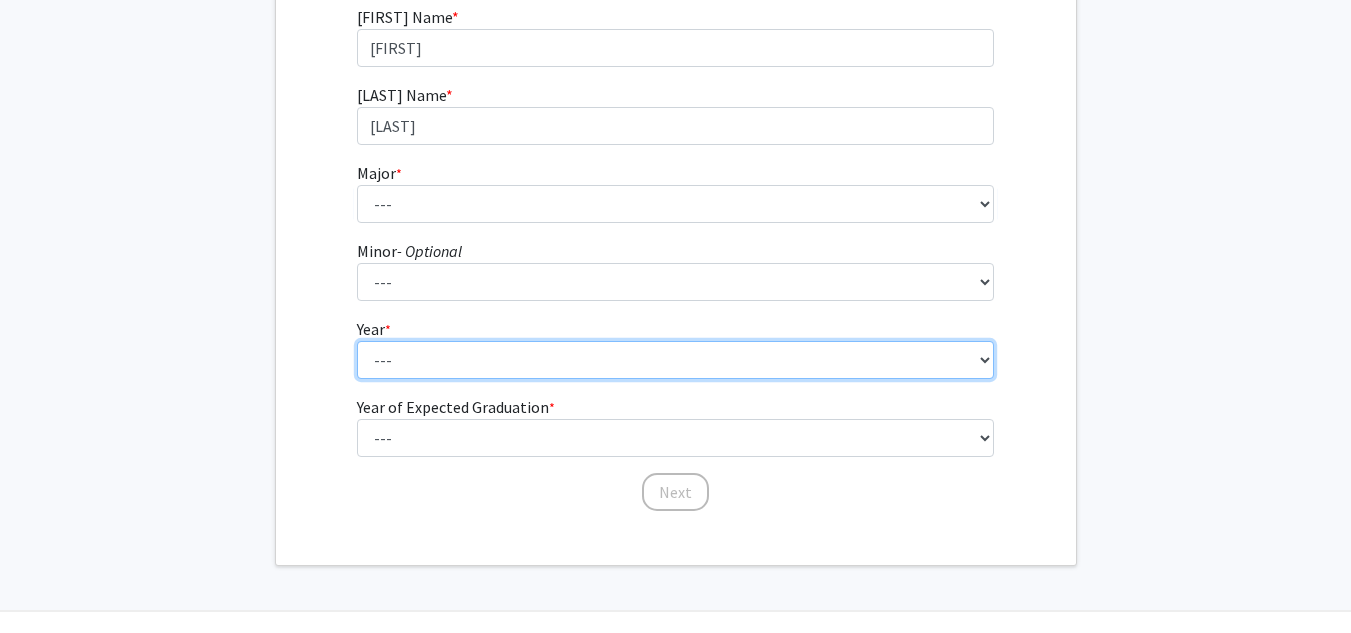 click on "---  First-year   Sophomore   Junior   Senior   Postbaccalaureate Certificate" at bounding box center (675, 360) 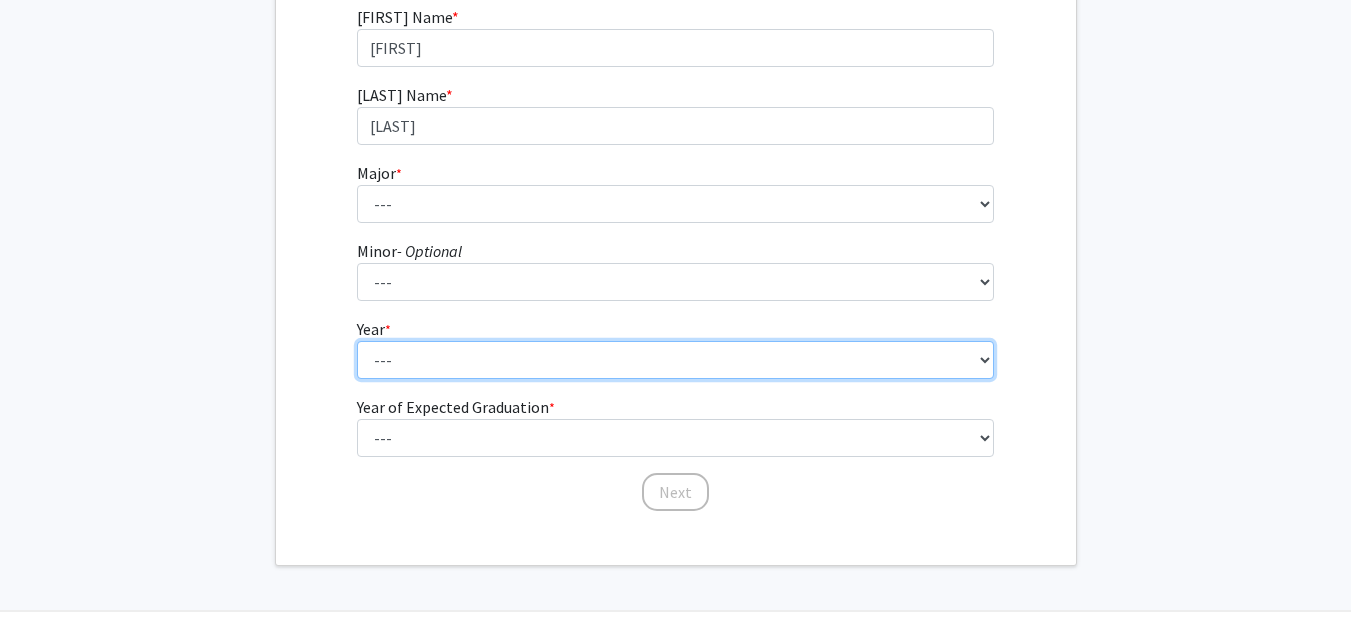 select on "[YEAR]: [YEAR]" 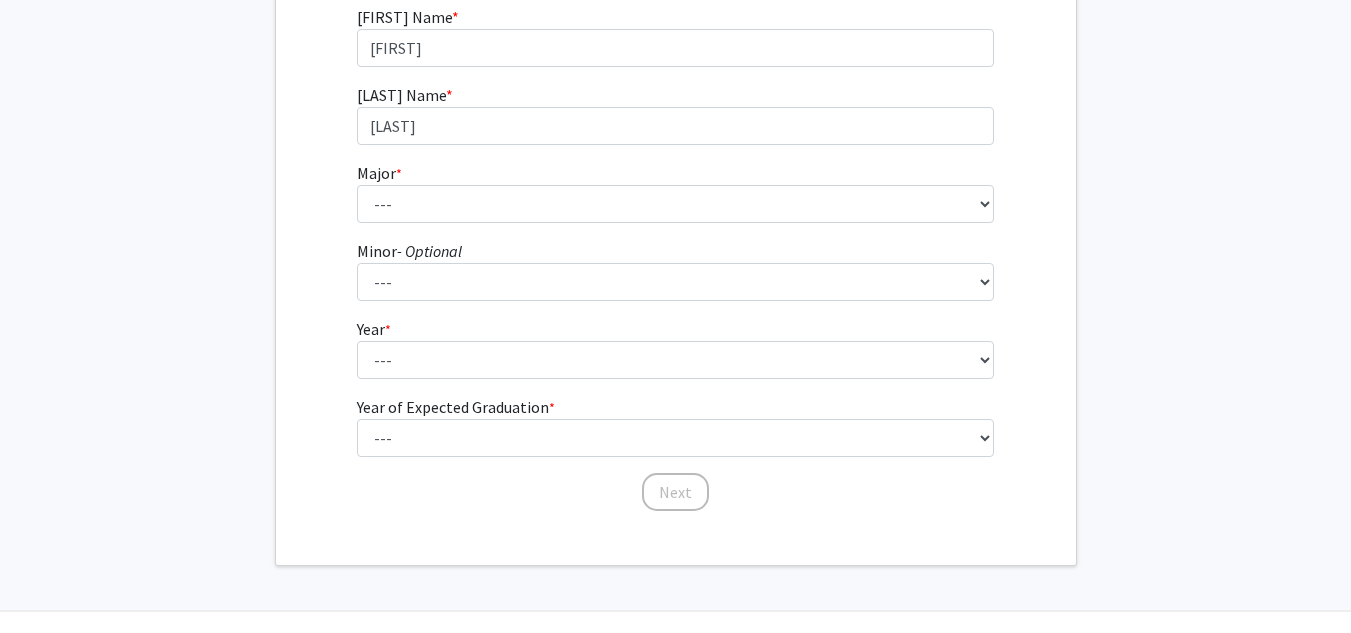click on "Year of Expected Graduation  * required" at bounding box center (456, 407) 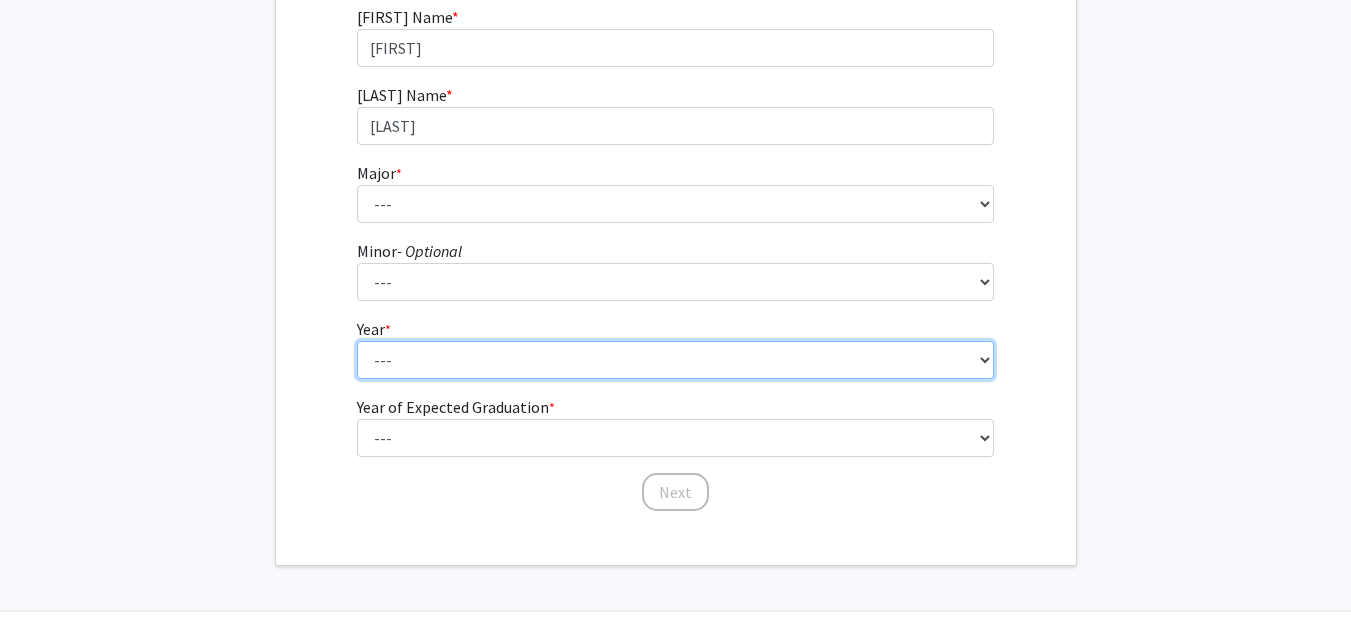 click on "---  First-year   Sophomore   Junior   Senior   Postbaccalaureate Certificate" at bounding box center [675, 360] 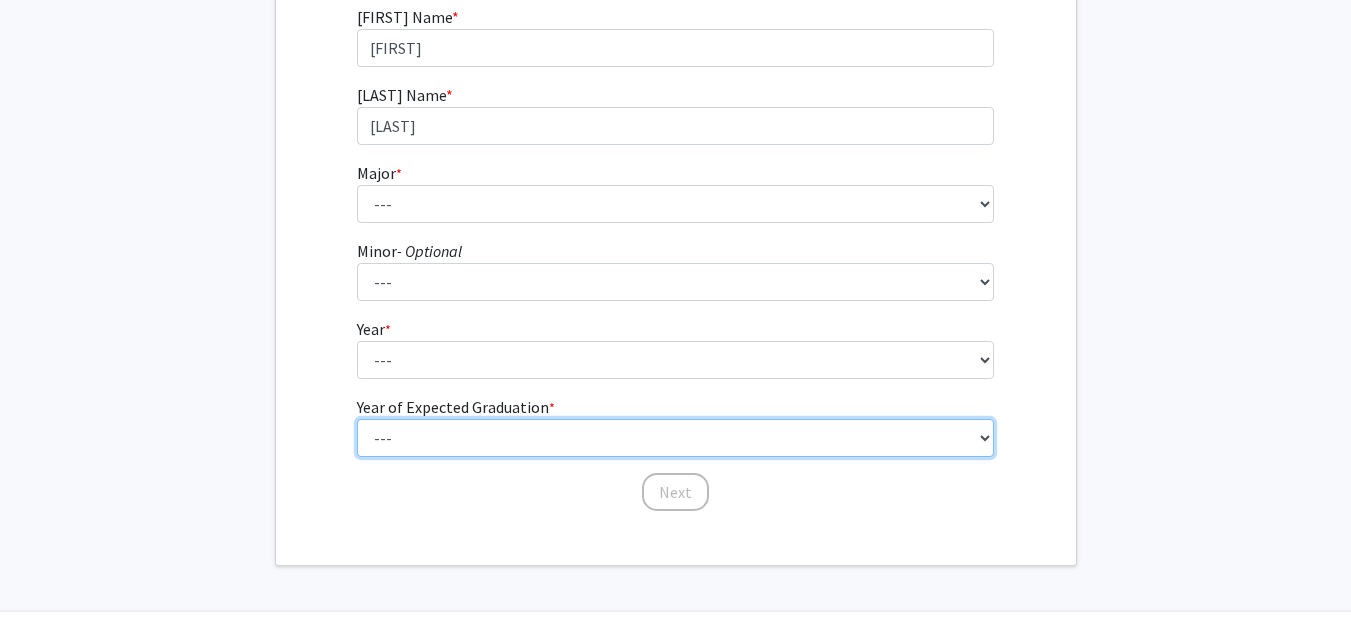 click on "---  [YEAR]   [YEAR]   [YEAR]   [YEAR]   [YEAR]   [YEAR]   [YEAR]   [YEAR]   [YEAR]   [YEAR]" at bounding box center [675, 438] 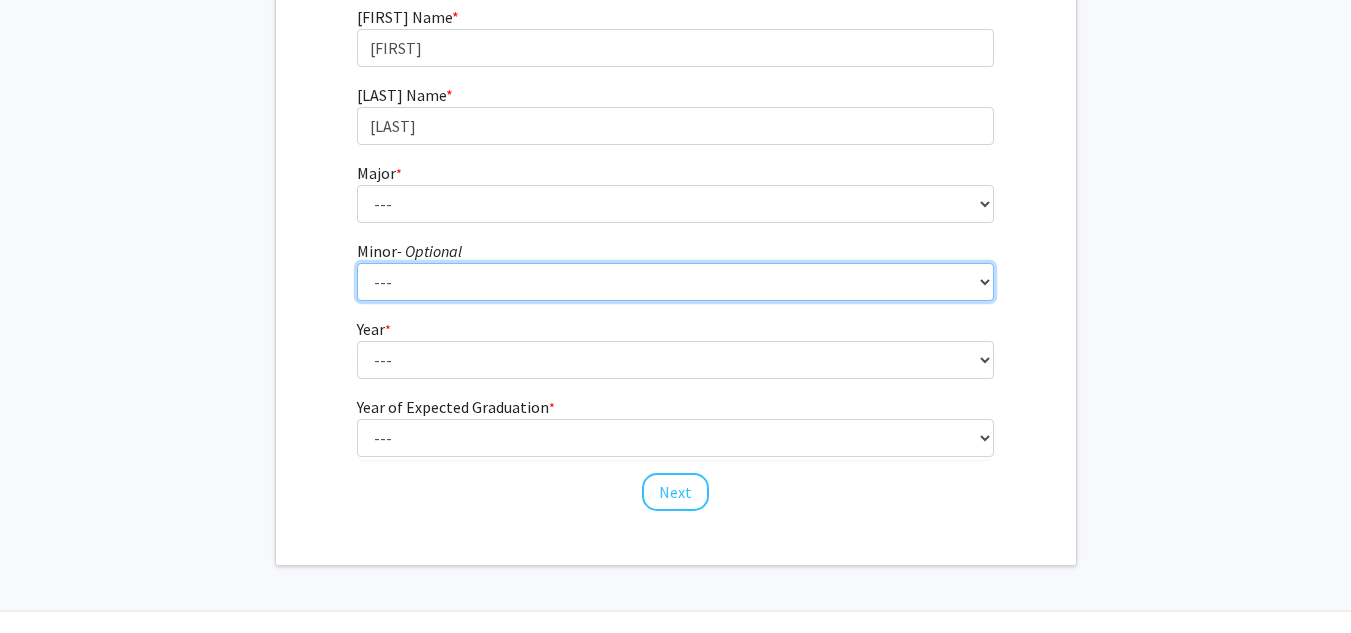 click on "---  Accounting and Financial Management   Africana Studies   Anthropology   Applied Mathematics & Statistics   Bioethics   Business   Civil Engineering   Classics   Computational Medicine   Computer Integrated Surgery   Computer Science   Earth & Planetary Sciences   Economics   Engineering for Sustainable Development   English   Entrepreneurship & Management   Environmental Engineering   Film & Media Studies   Financial Economics   French   German   Global Environmental Change & Sustainability   History   History of Art   History of Science & Technology   Islamic Studies   Italian   Jewish Studies   Latin American Studies   Linguistics   Marketing & Communications   Mathematics   Museums & Society   Music   Near Eastern Studies   Philosophy   Physics   Psychology   Robotics   Social Policy   Space Science & Engineering   Spanish for the Professions   Spanish Language & Hispanic Culture   Theatre Arts & Studies   Visual Arts   Women, Gender, and Sexuality" at bounding box center (675, 282) 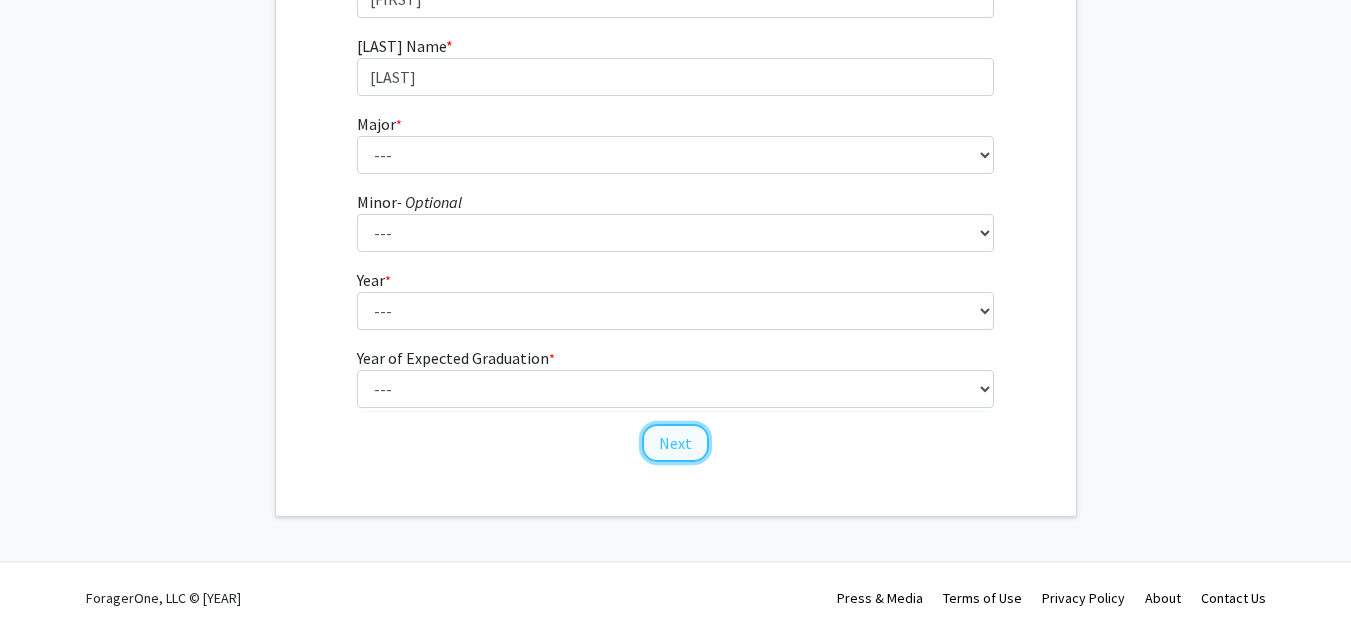 click on "Next" at bounding box center [675, 443] 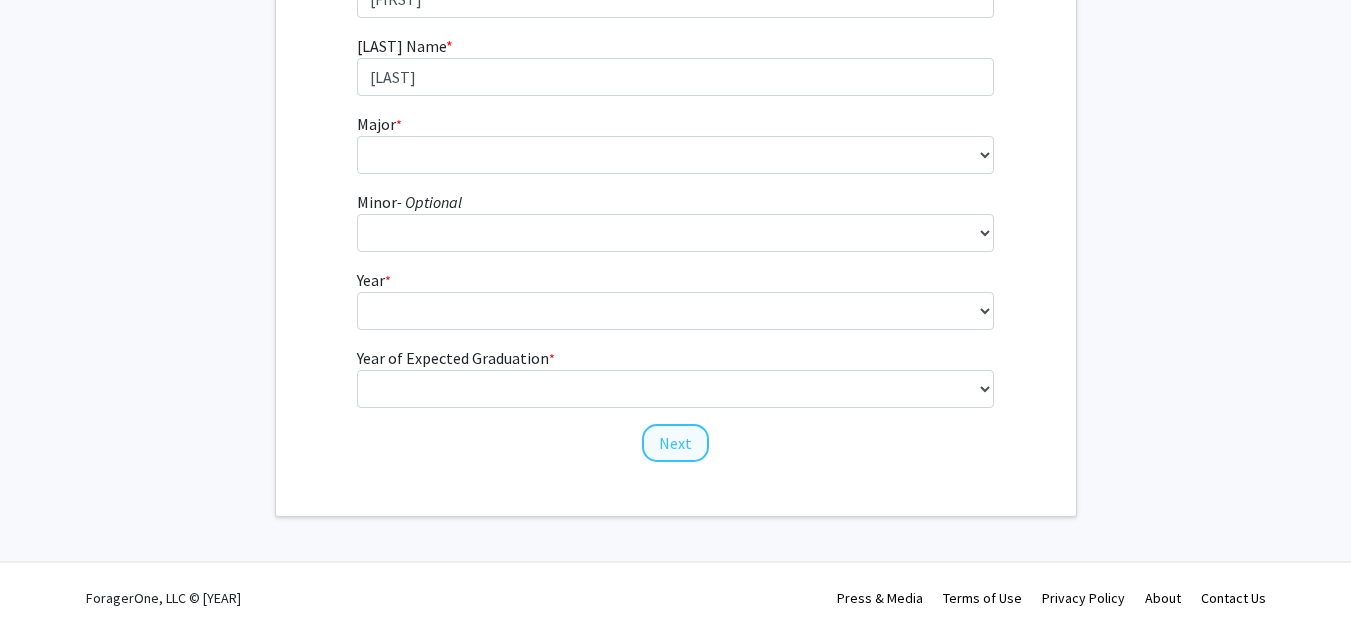 scroll, scrollTop: 0, scrollLeft: 0, axis: both 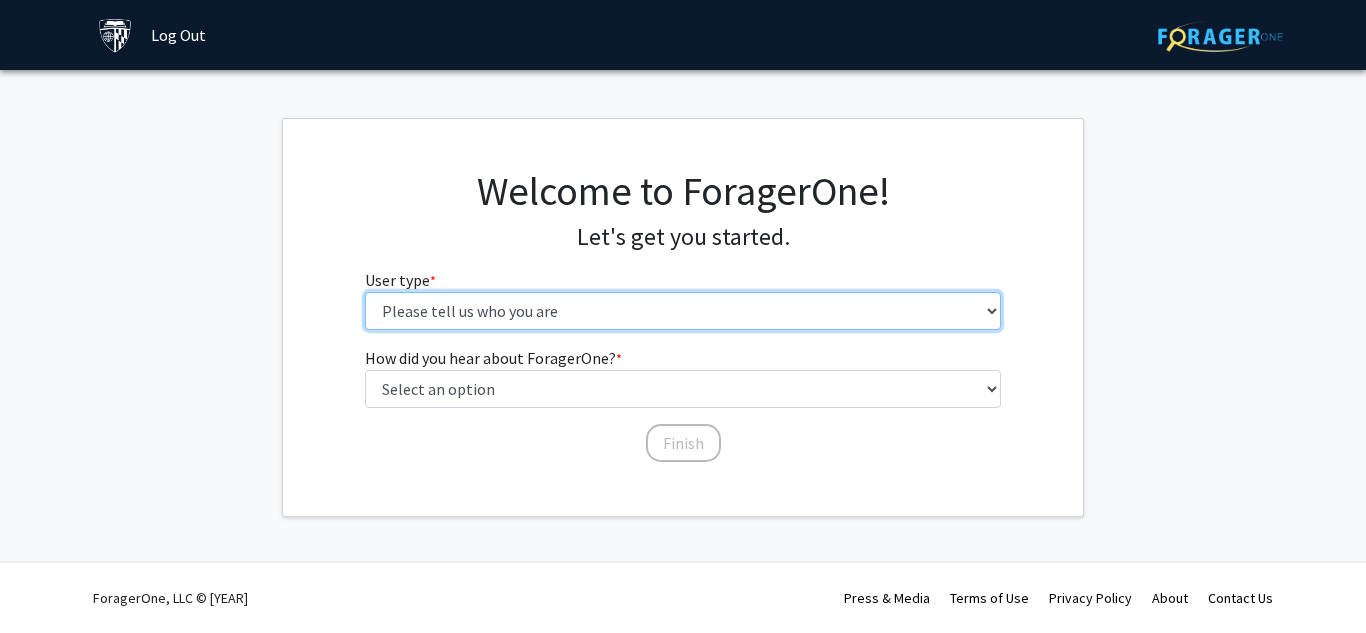 click on "Please tell us who you are  Undergraduate Student   Master's Student   Doctoral Candidate (PhD, MD, DMD, PharmD, etc.)   Postdoctoral Researcher / Research Staff / Medical Resident / Medical Fellow   Faculty   Administrative Staff" at bounding box center (683, 311) 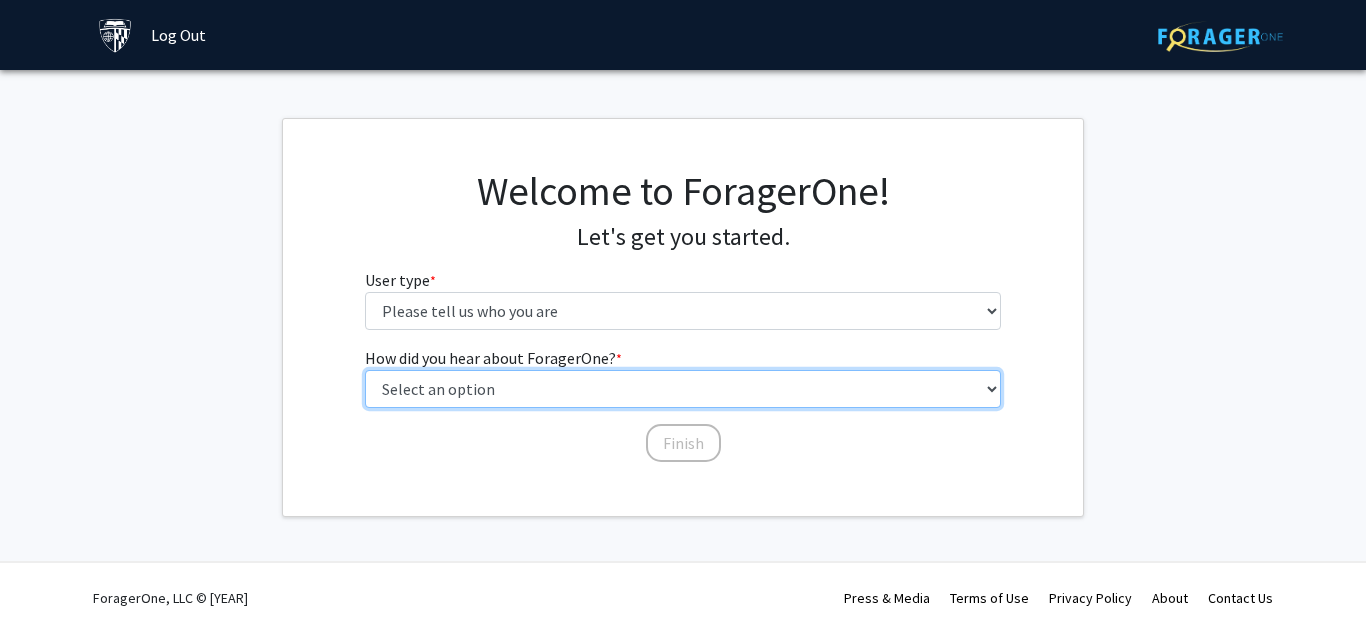 click on "Select an option  Peer/student recommendation   Faculty/staff recommendation   University website   University email or newsletter   Other" at bounding box center (683, 389) 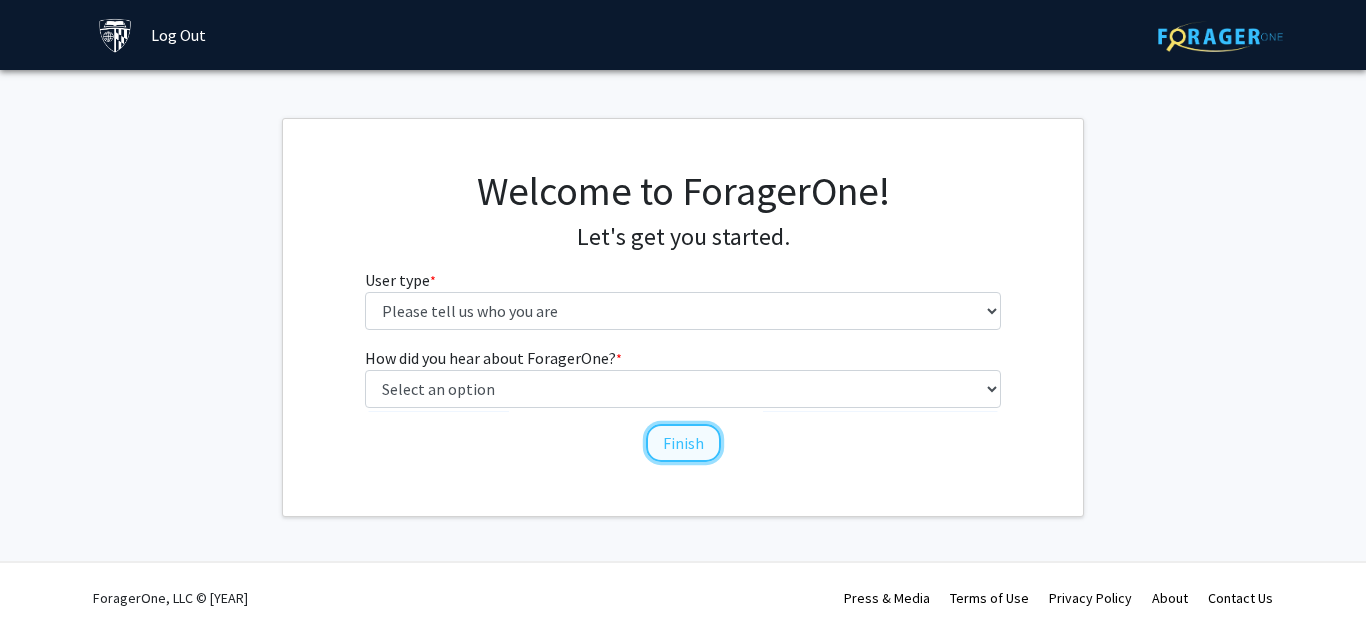 click on "Finish" at bounding box center [683, 443] 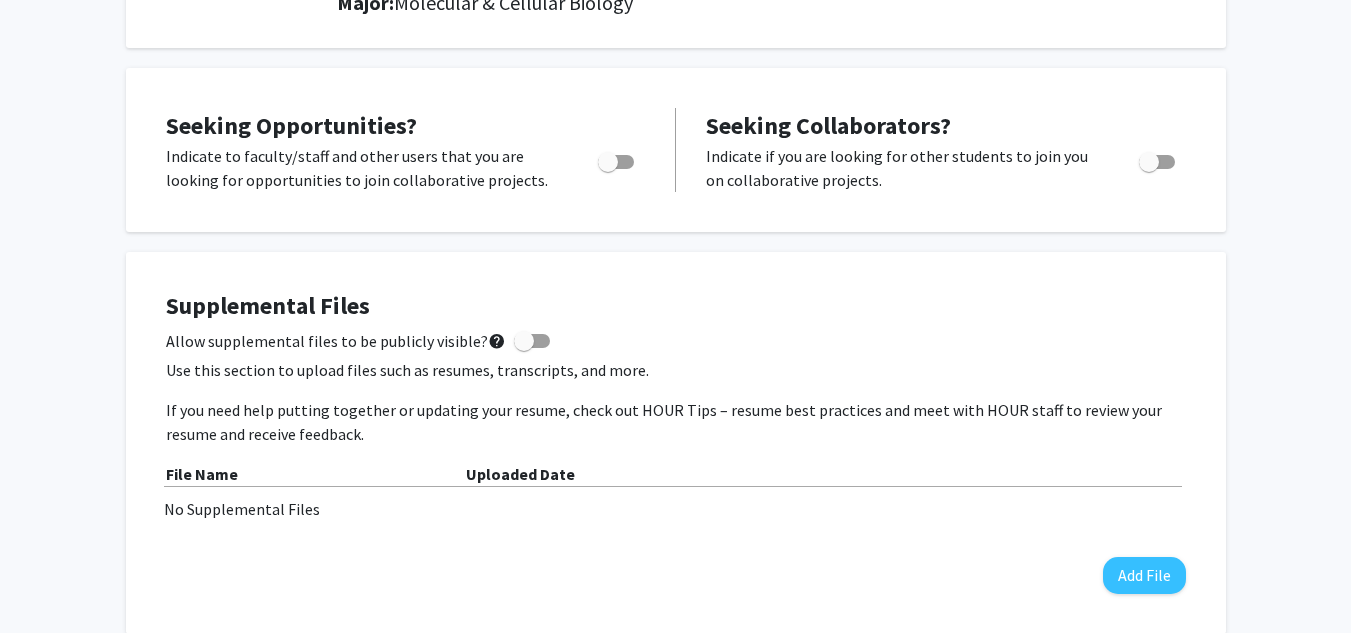 scroll, scrollTop: 309, scrollLeft: 0, axis: vertical 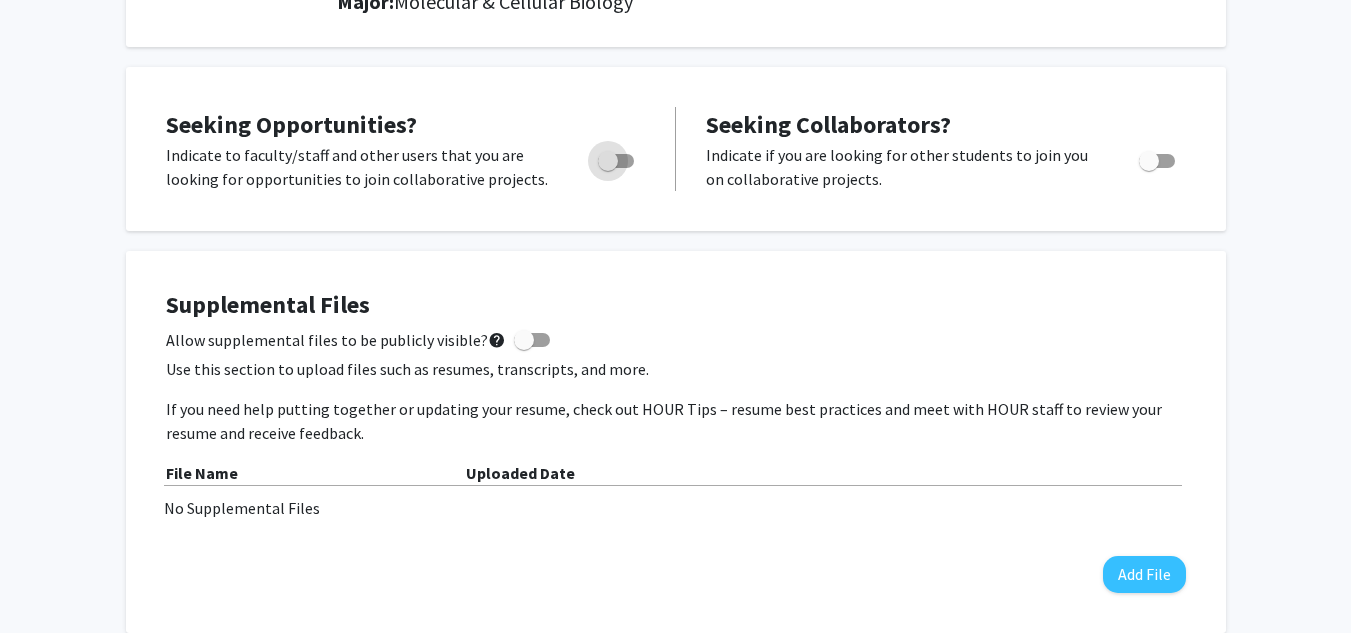 click at bounding box center (616, 161) 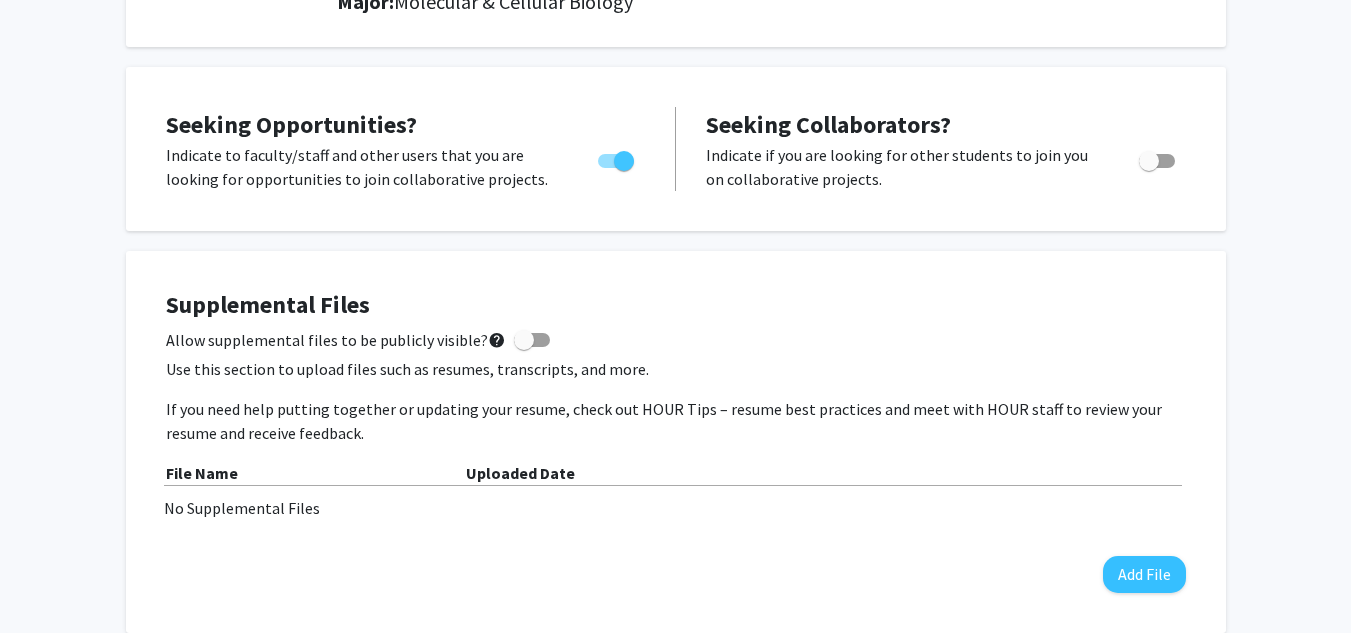 click at bounding box center (1158, 158) 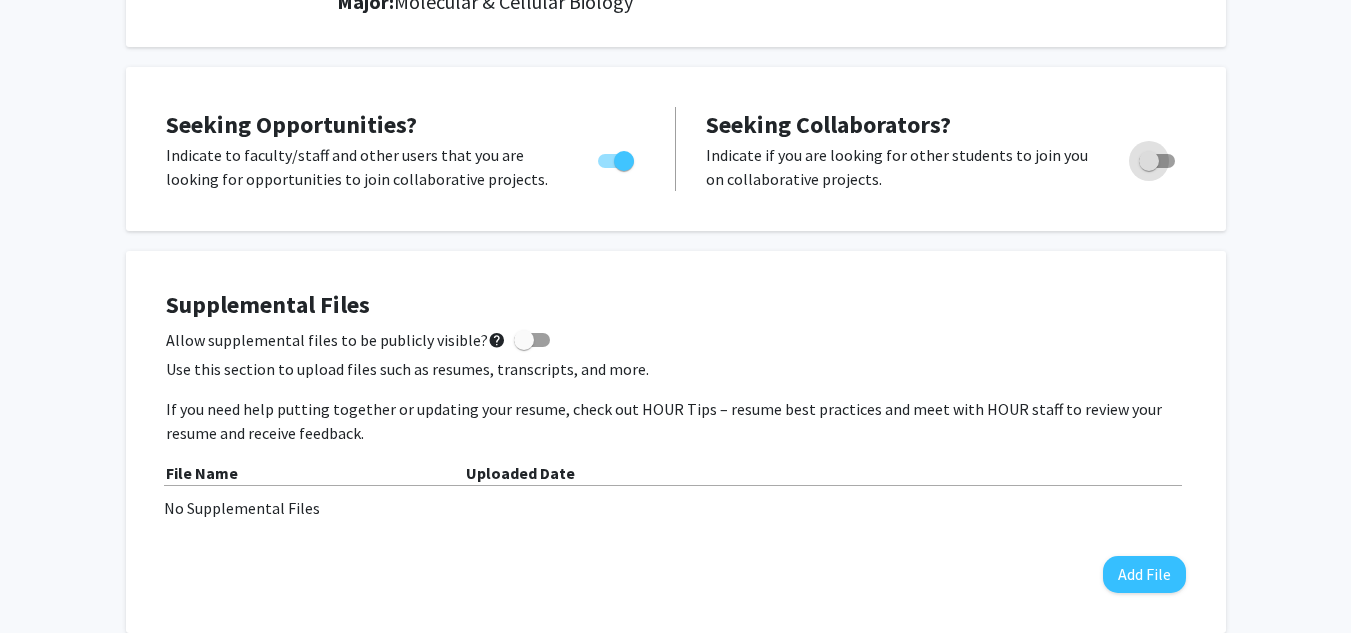 click at bounding box center [1157, 161] 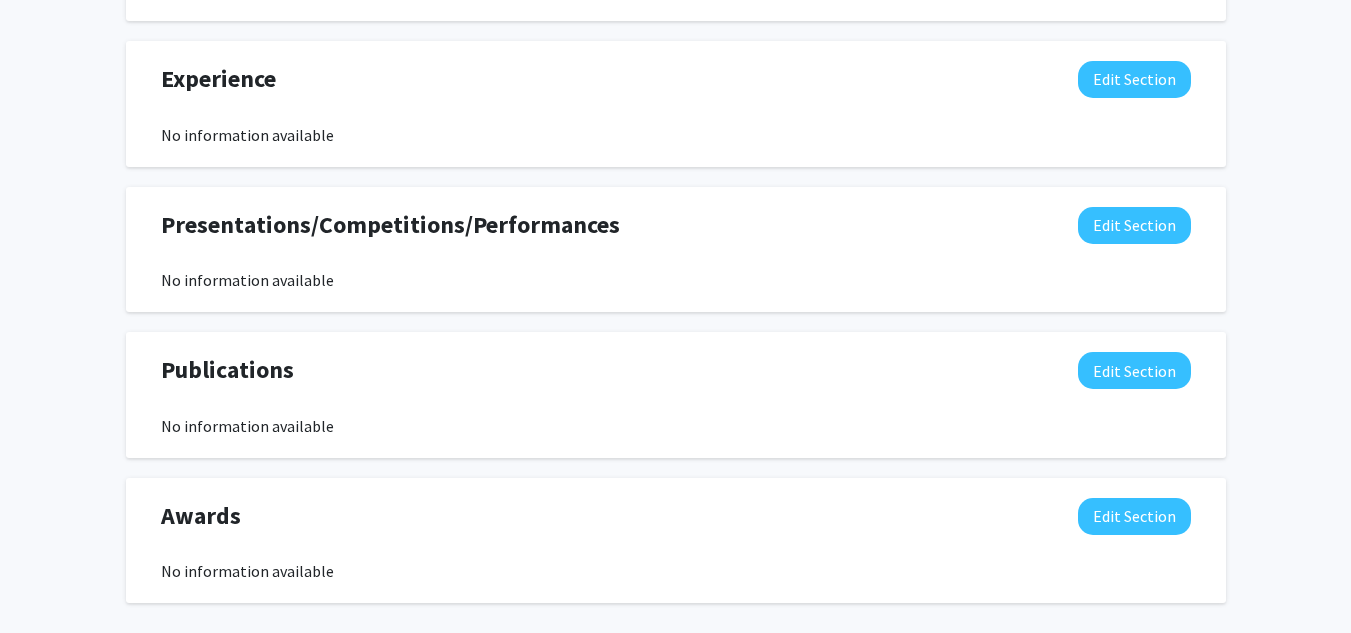 scroll, scrollTop: 1213, scrollLeft: 0, axis: vertical 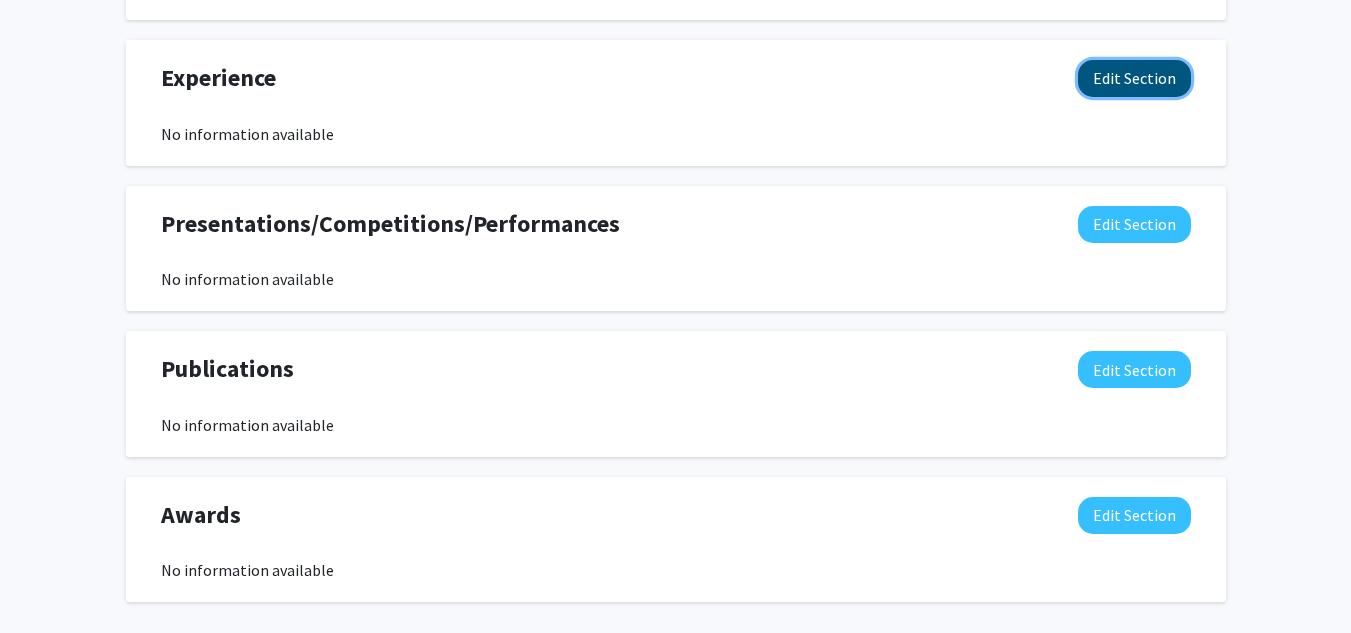 click on "Edit Section" at bounding box center [1134, 78] 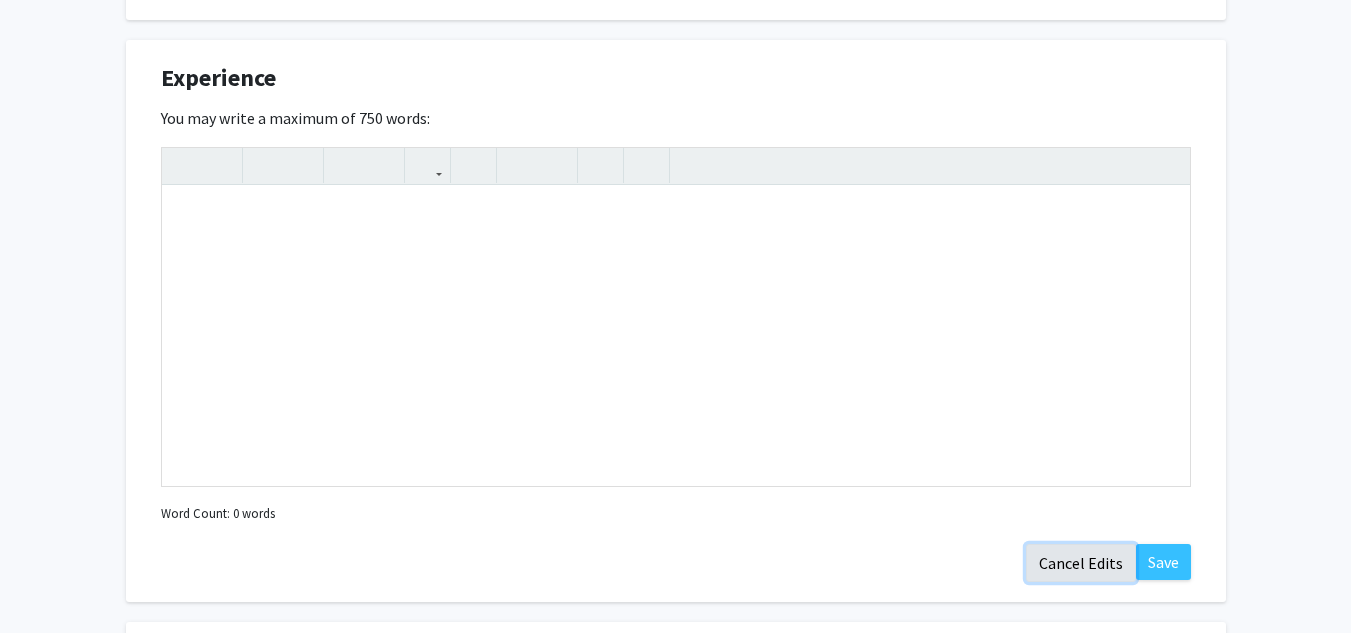 click on "Cancel Edits" at bounding box center [0, 0] 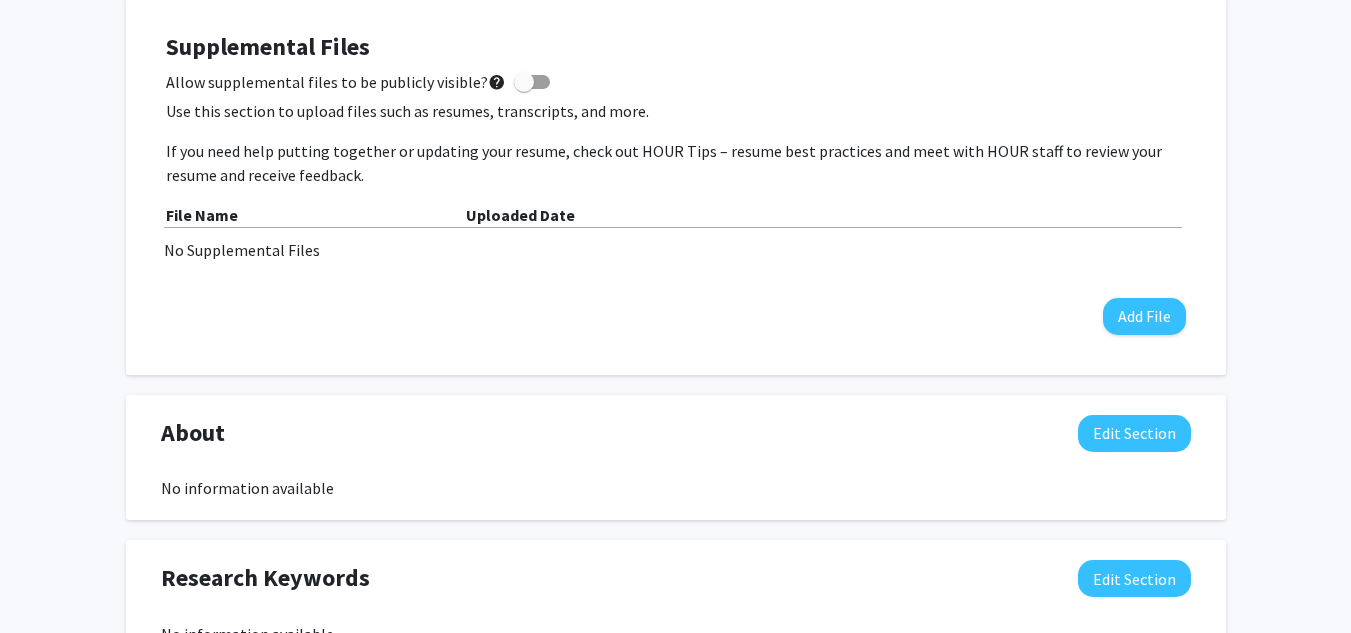 scroll, scrollTop: 0, scrollLeft: 0, axis: both 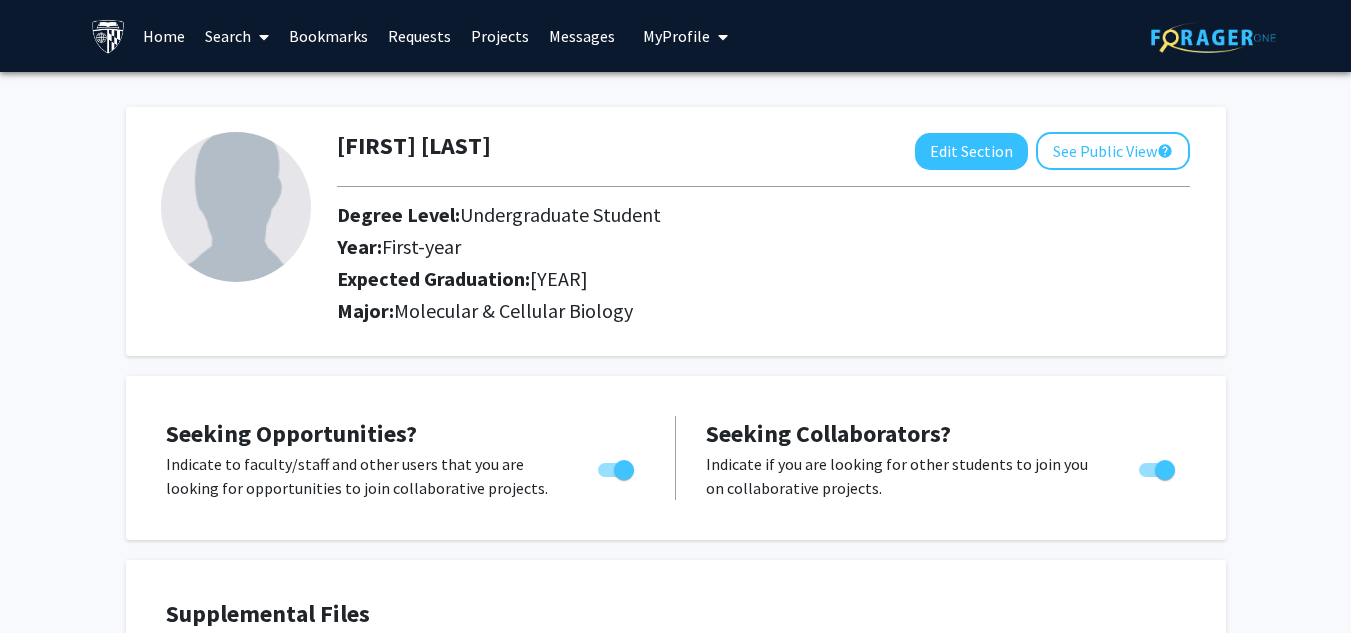 click on "Search" at bounding box center [237, 36] 